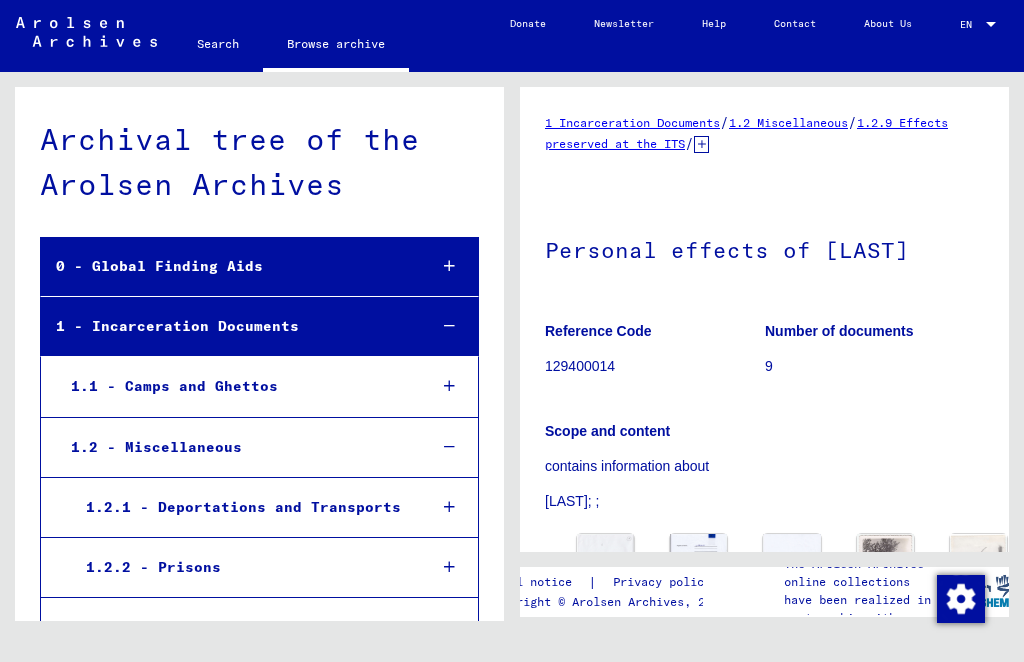 scroll, scrollTop: 0, scrollLeft: 0, axis: both 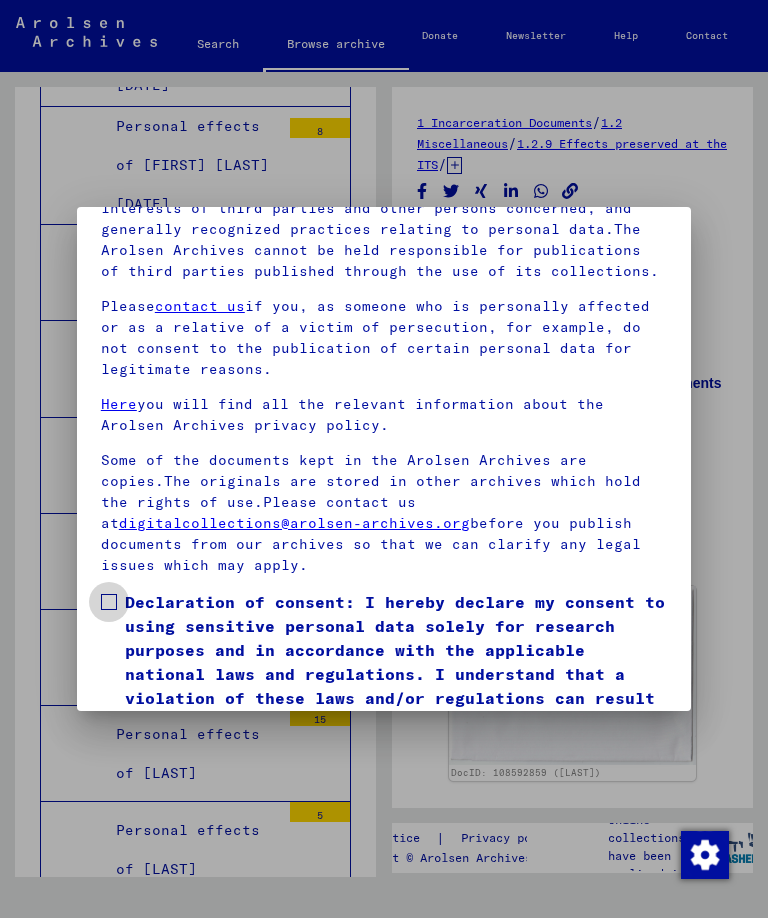 click at bounding box center [109, 602] 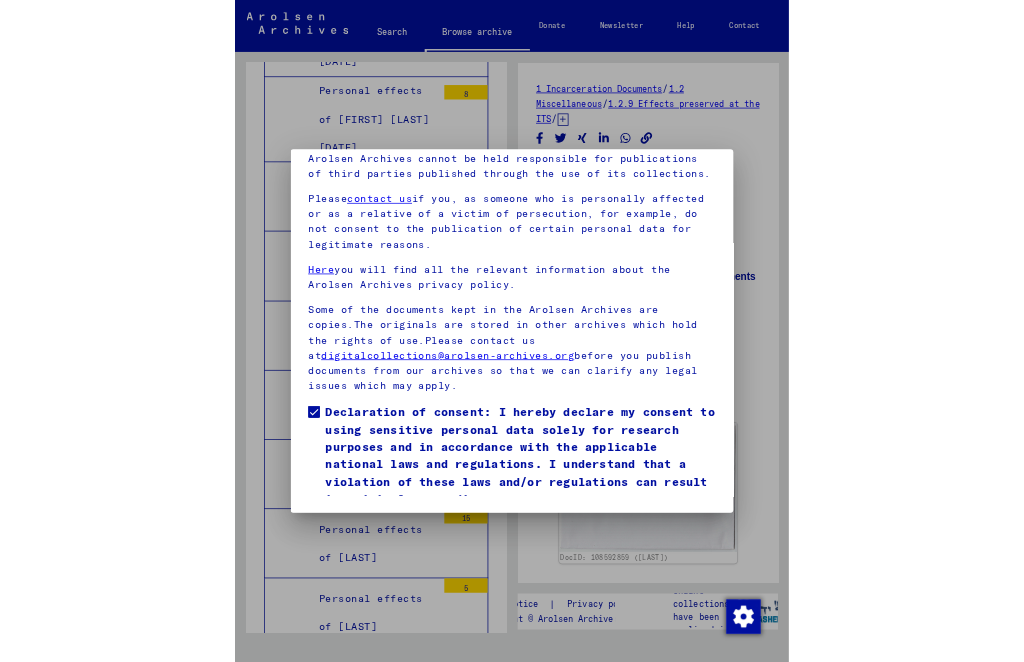 scroll, scrollTop: 266, scrollLeft: 0, axis: vertical 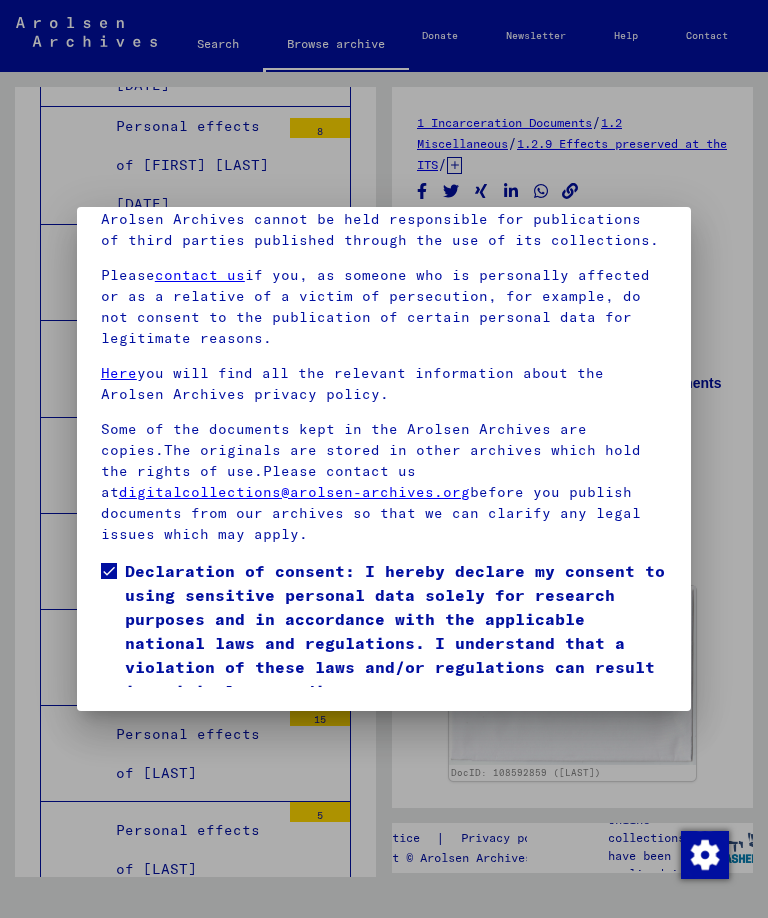 click on "I agree" at bounding box center (149, 732) 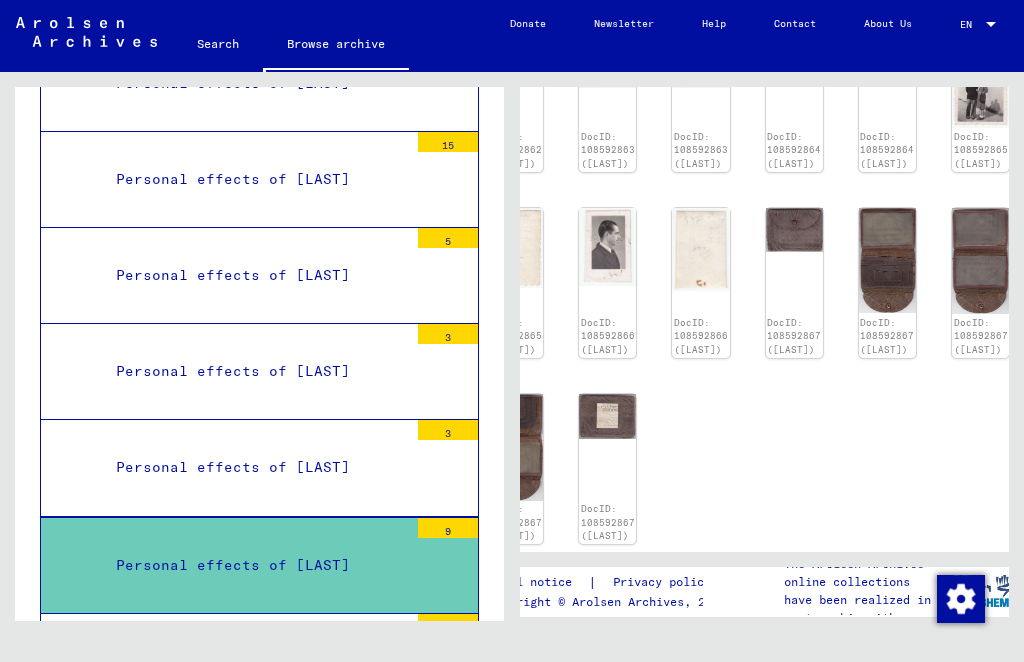 scroll, scrollTop: 645, scrollLeft: 143, axis: both 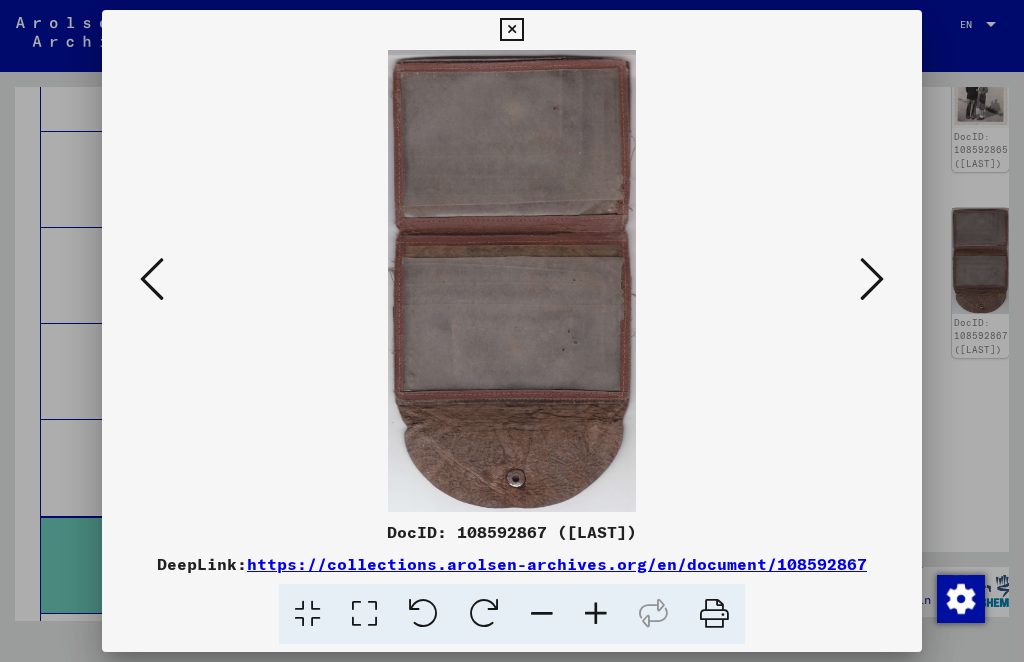 click at bounding box center [152, 279] 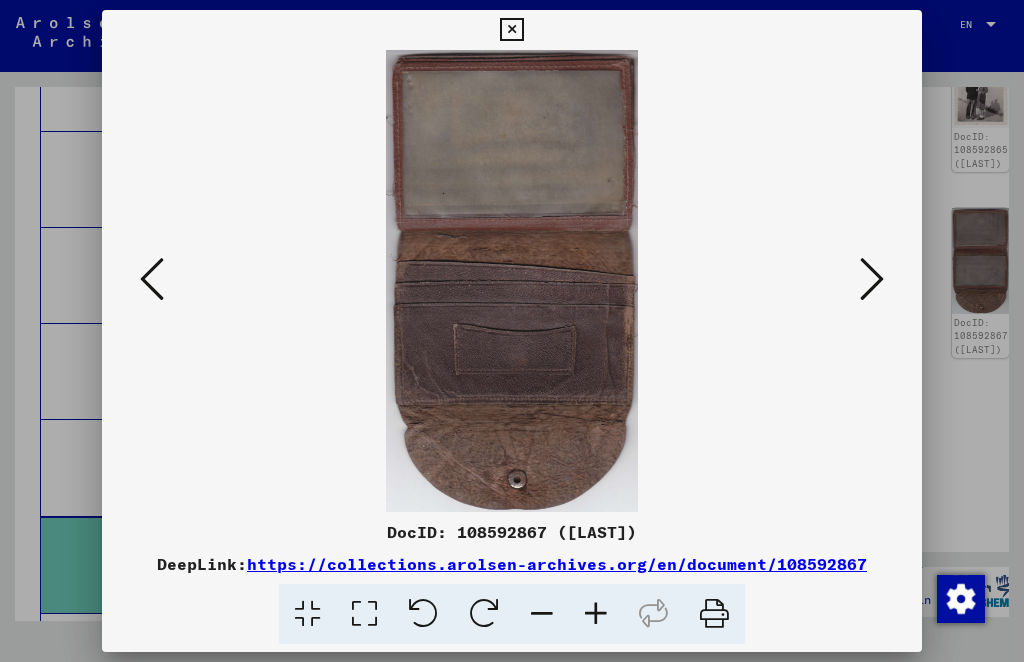click at bounding box center [152, 279] 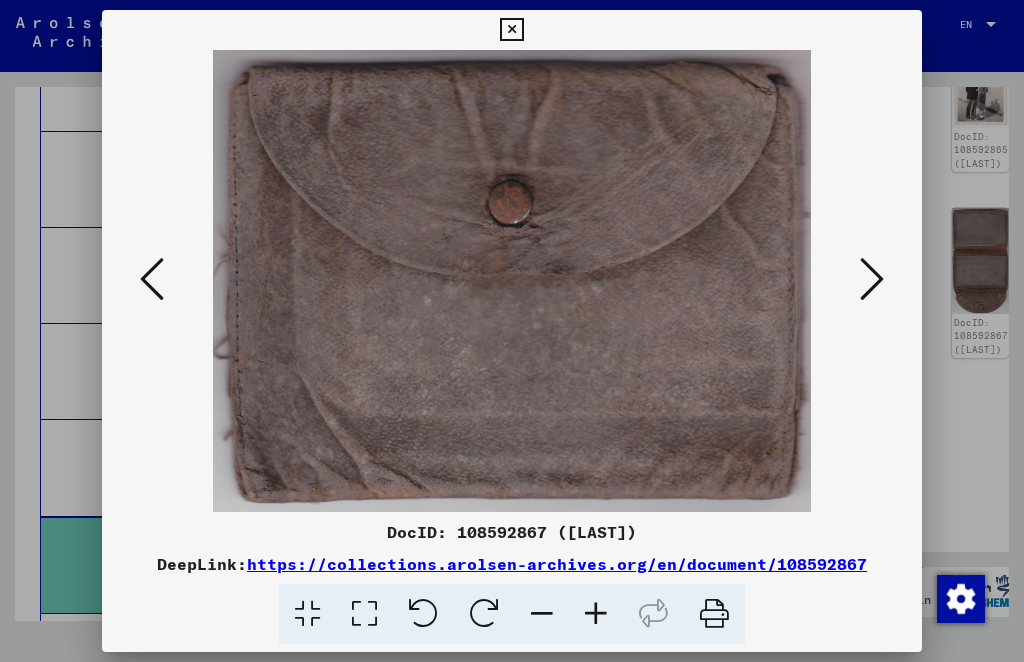 click at bounding box center (152, 279) 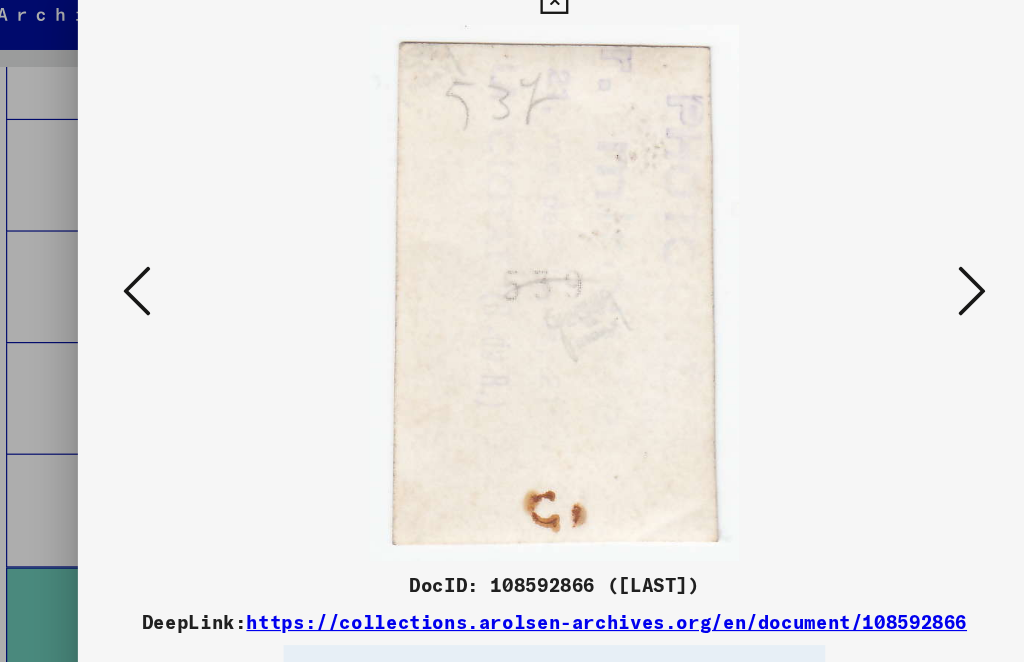 click at bounding box center [152, 280] 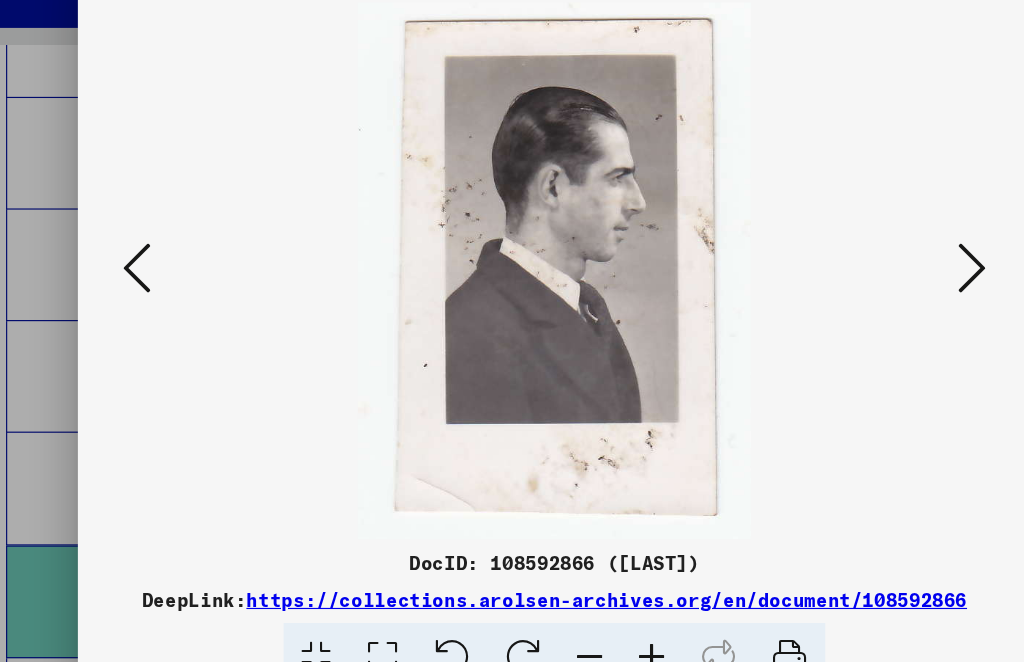 click at bounding box center (152, 279) 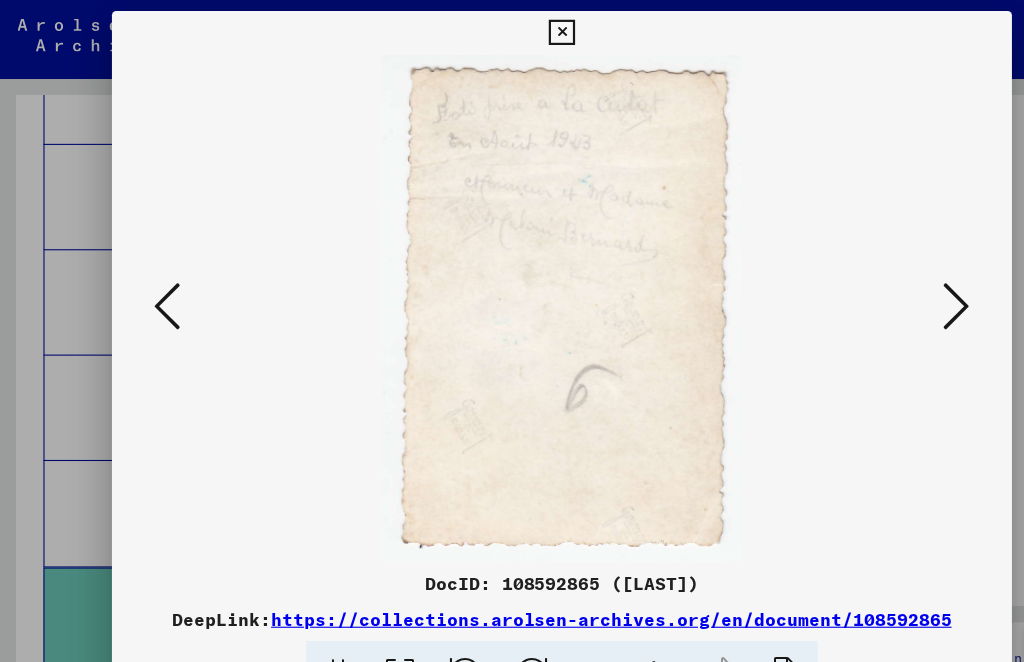 click at bounding box center [152, 280] 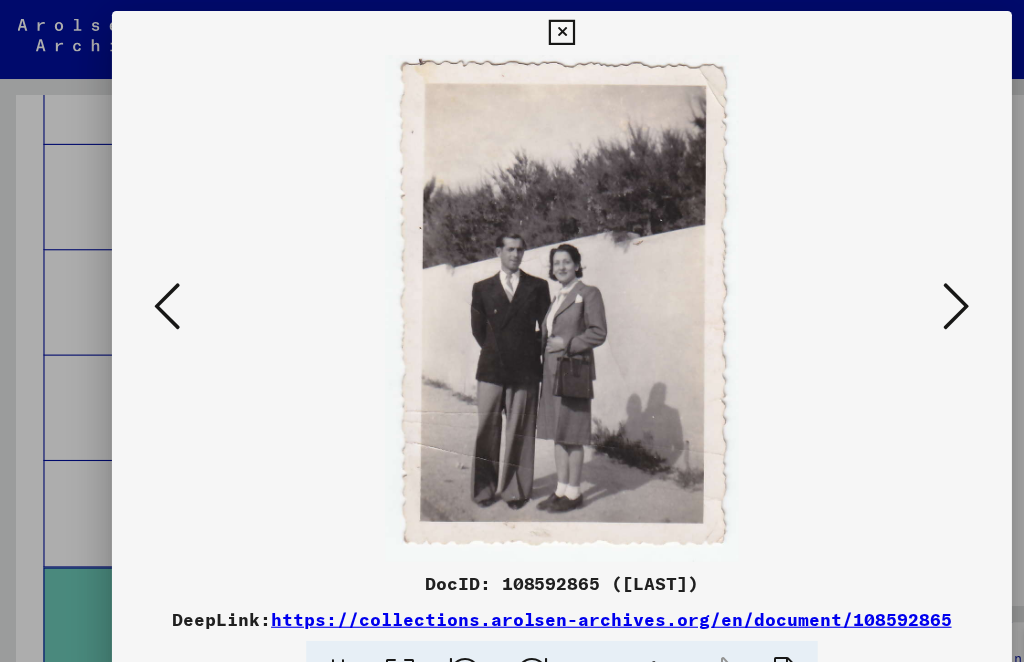 click at bounding box center (152, 279) 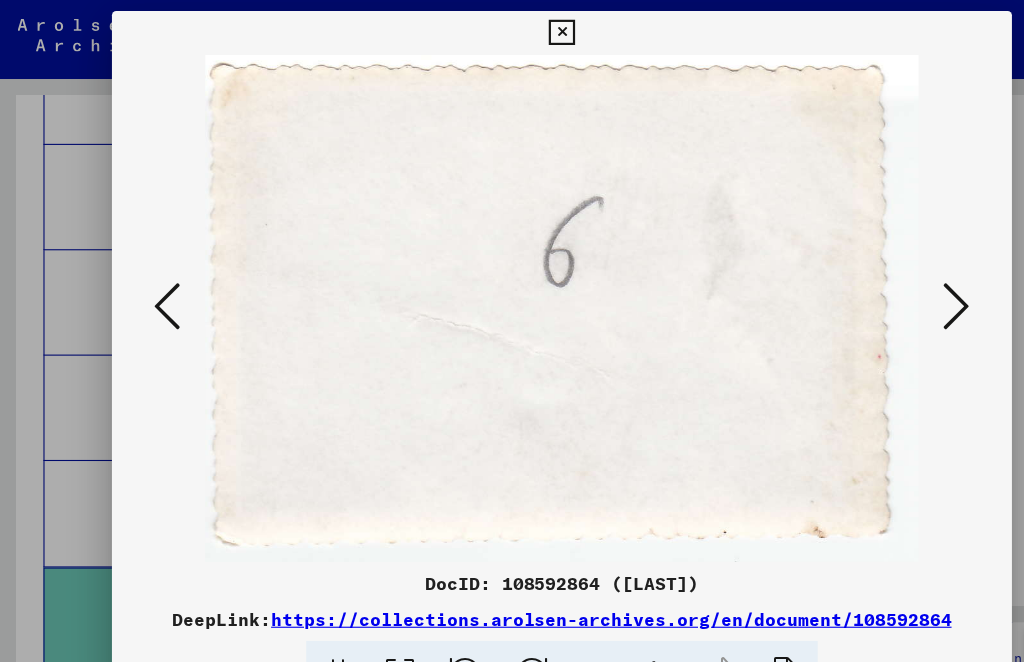 click at bounding box center [152, 279] 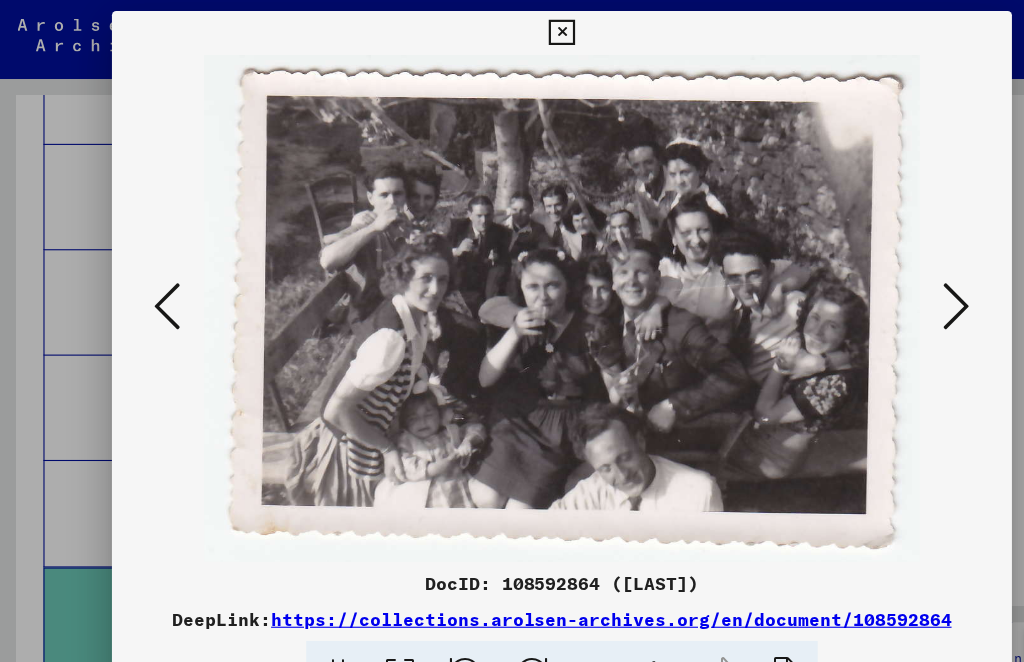 click at bounding box center [152, 279] 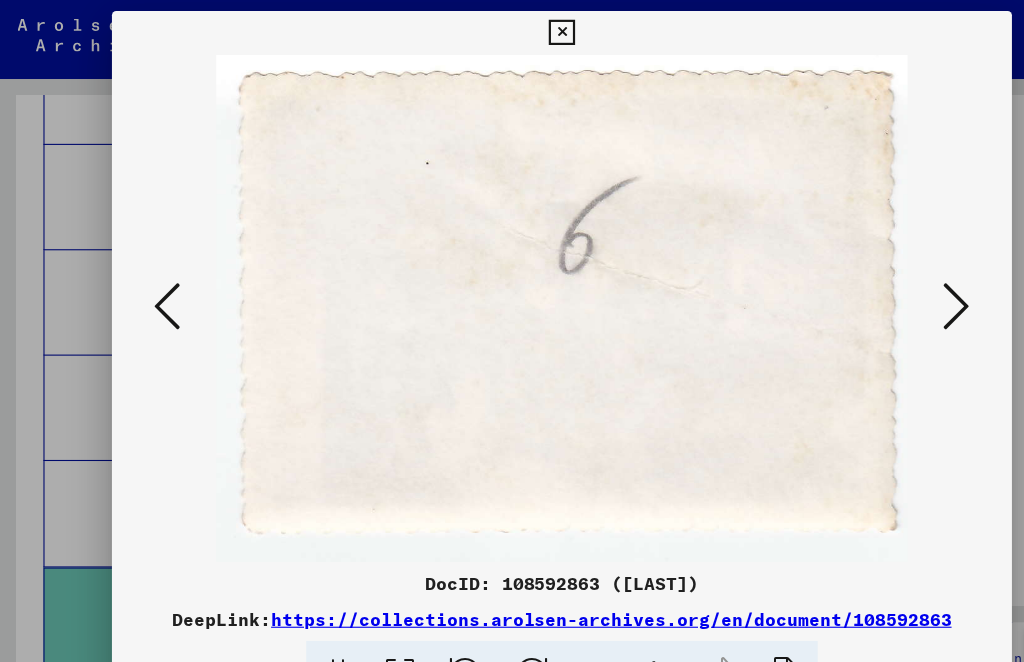 click at bounding box center [152, 279] 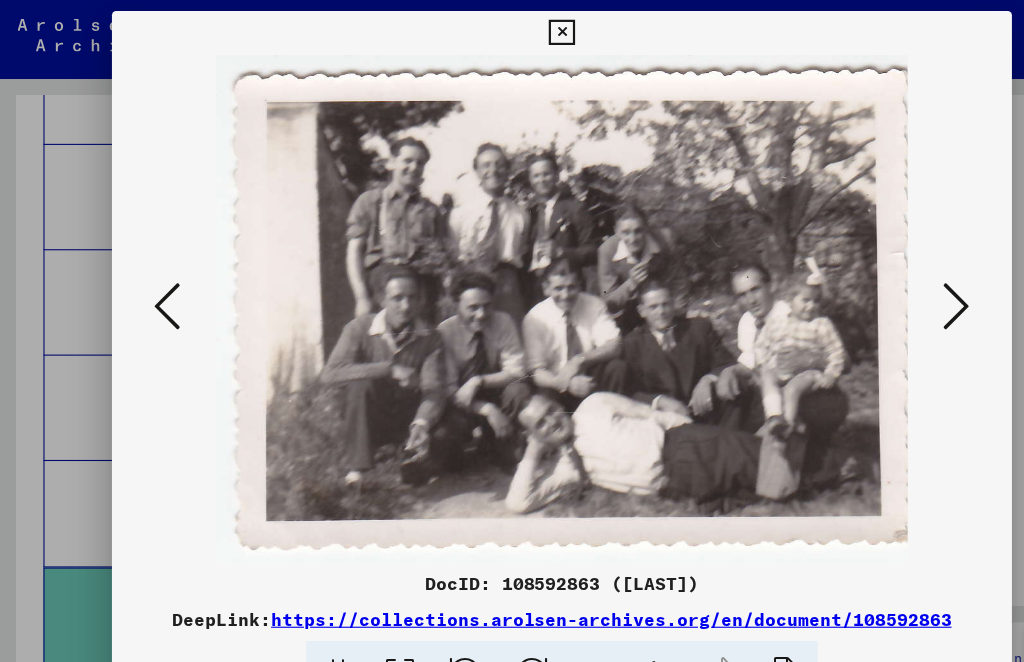 click at bounding box center (152, 279) 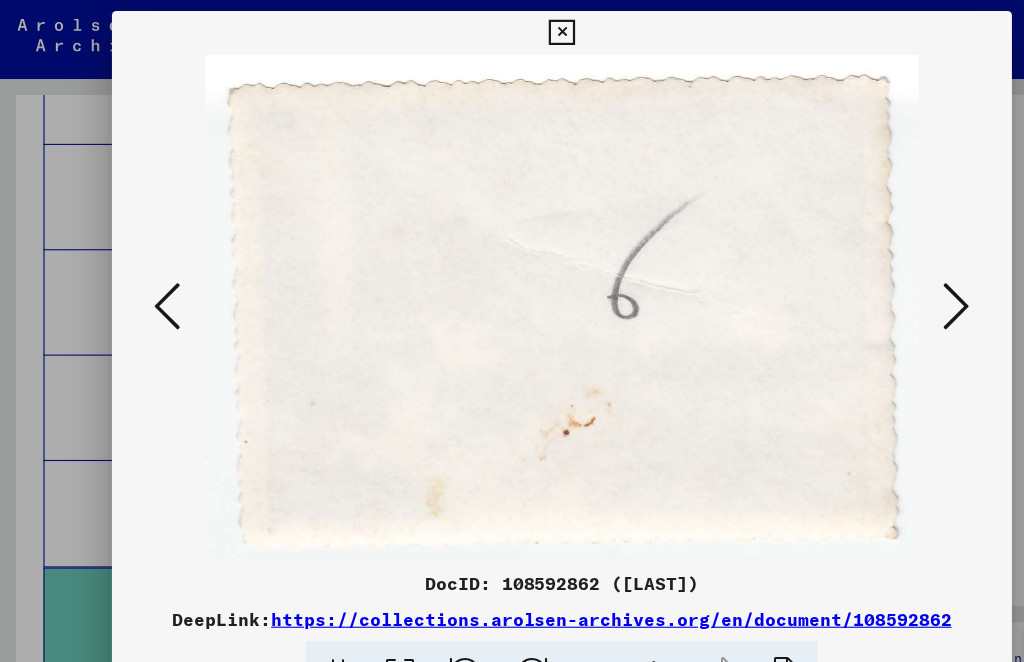 click at bounding box center (152, 279) 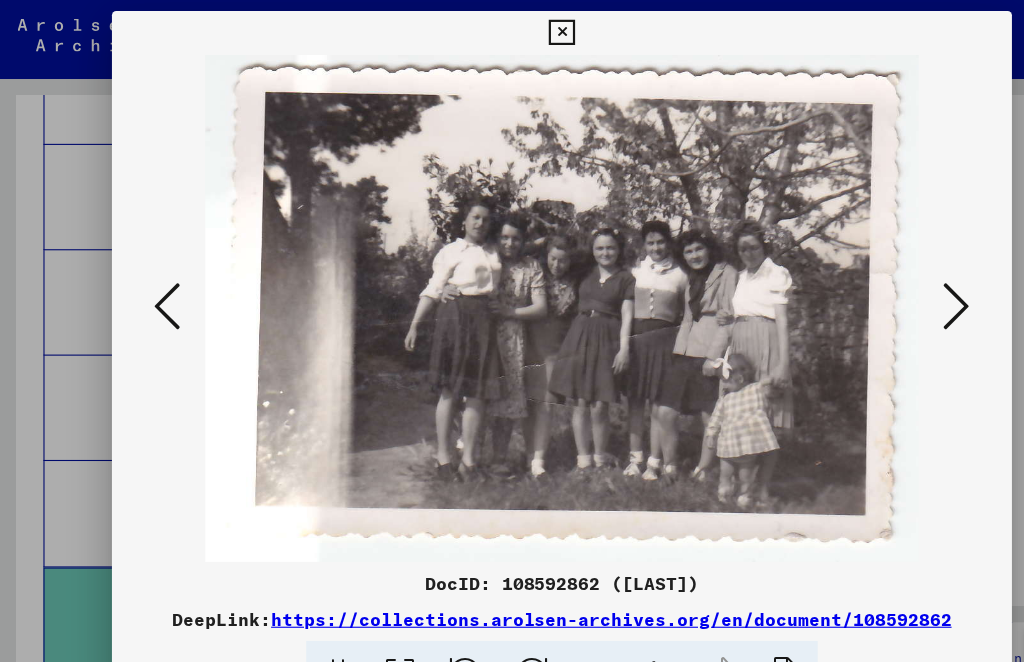 click at bounding box center [152, 279] 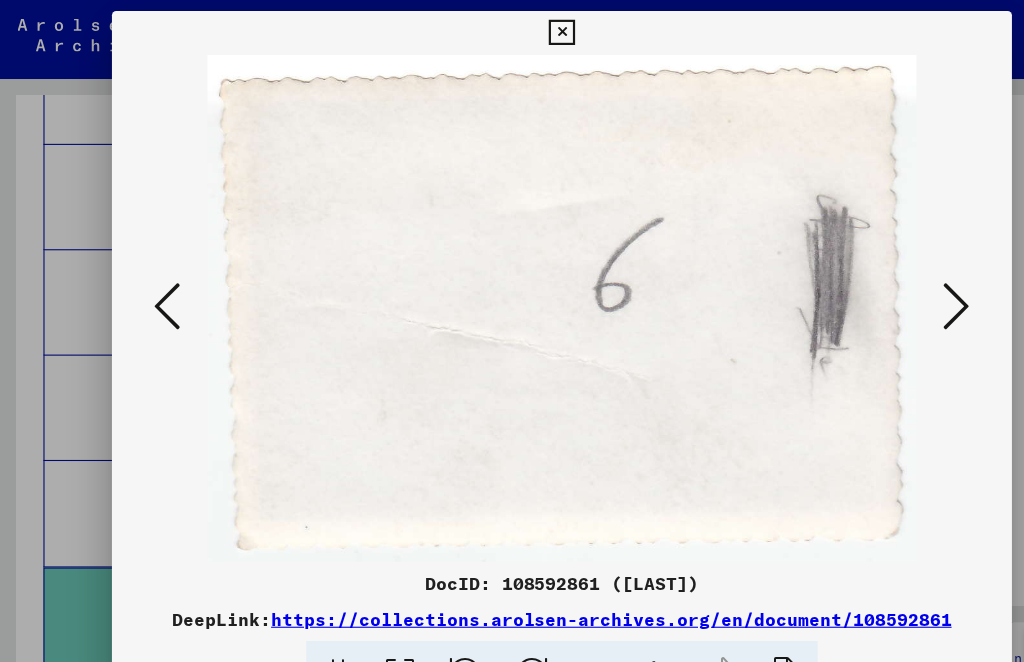 click at bounding box center (152, 279) 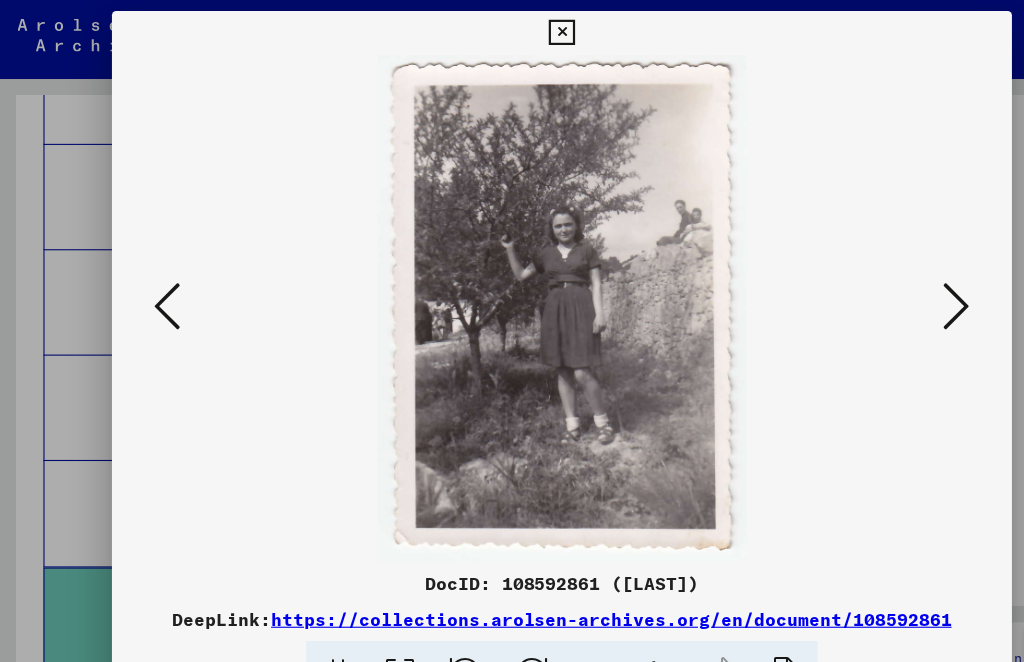 click at bounding box center [152, 279] 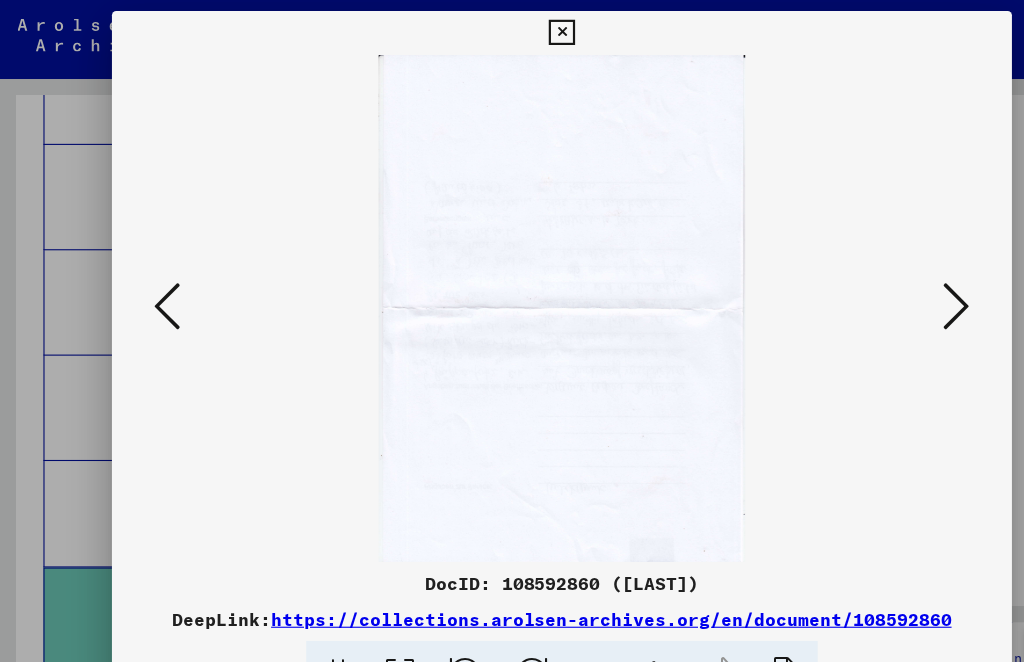click at bounding box center [152, 279] 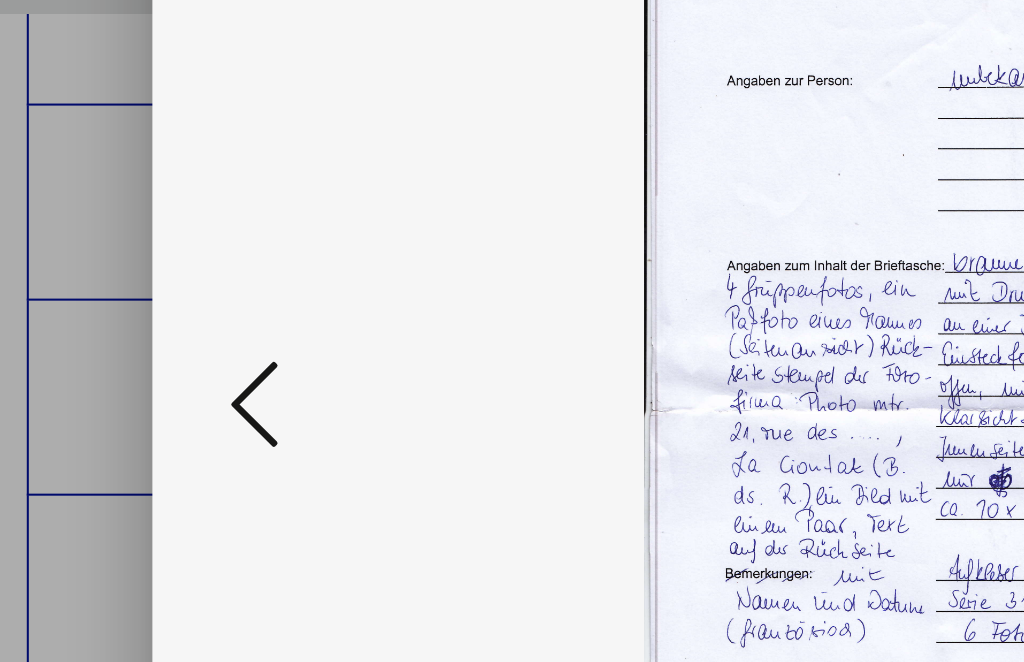 click at bounding box center (152, 279) 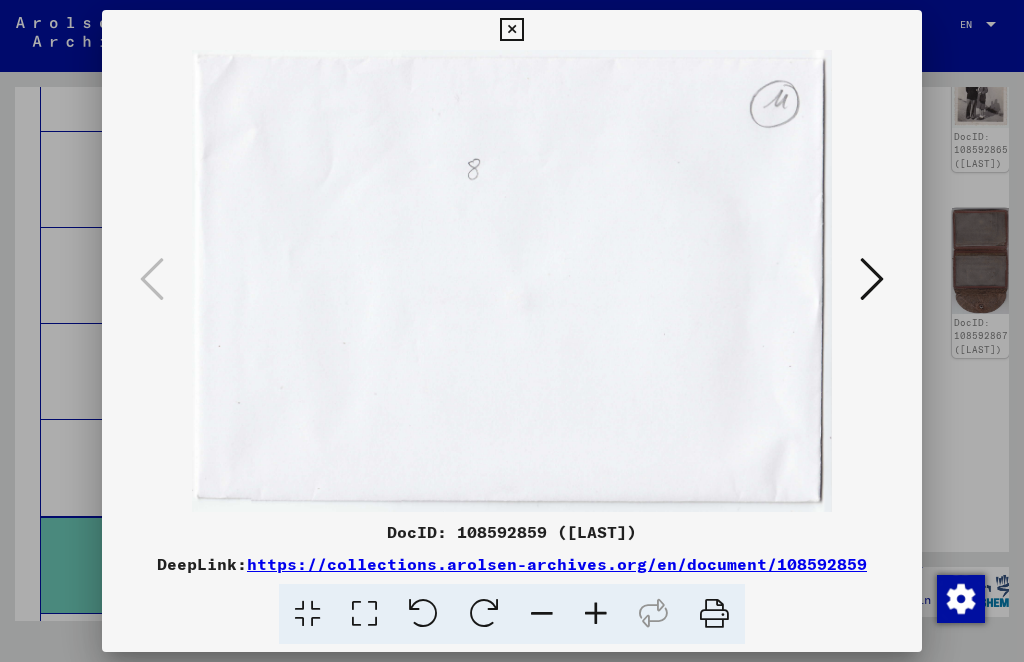 click at bounding box center [152, 279] 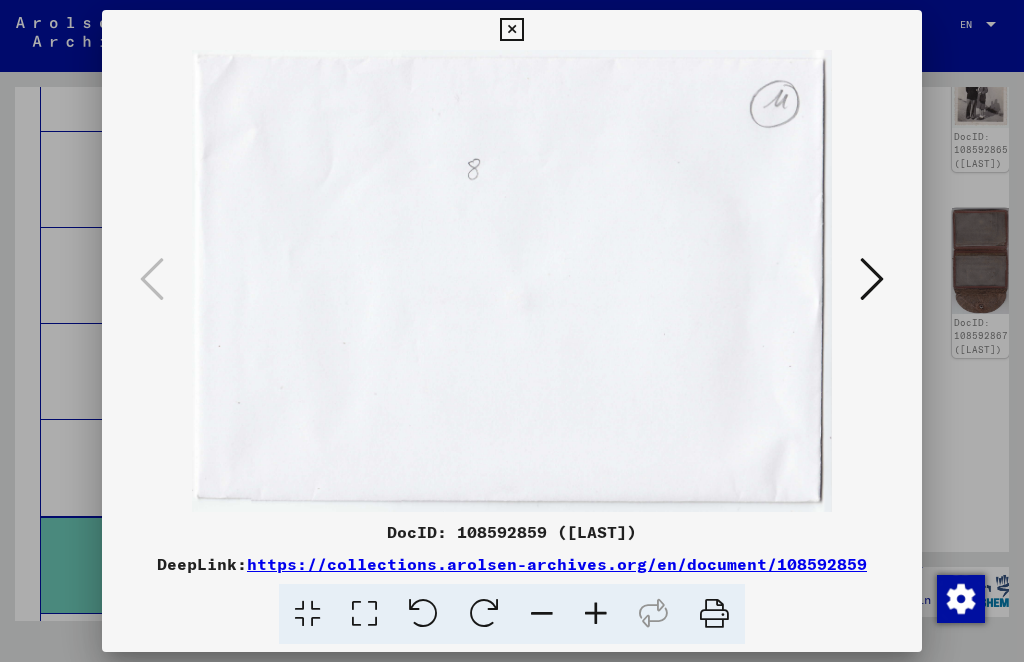 click at bounding box center (511, 281) 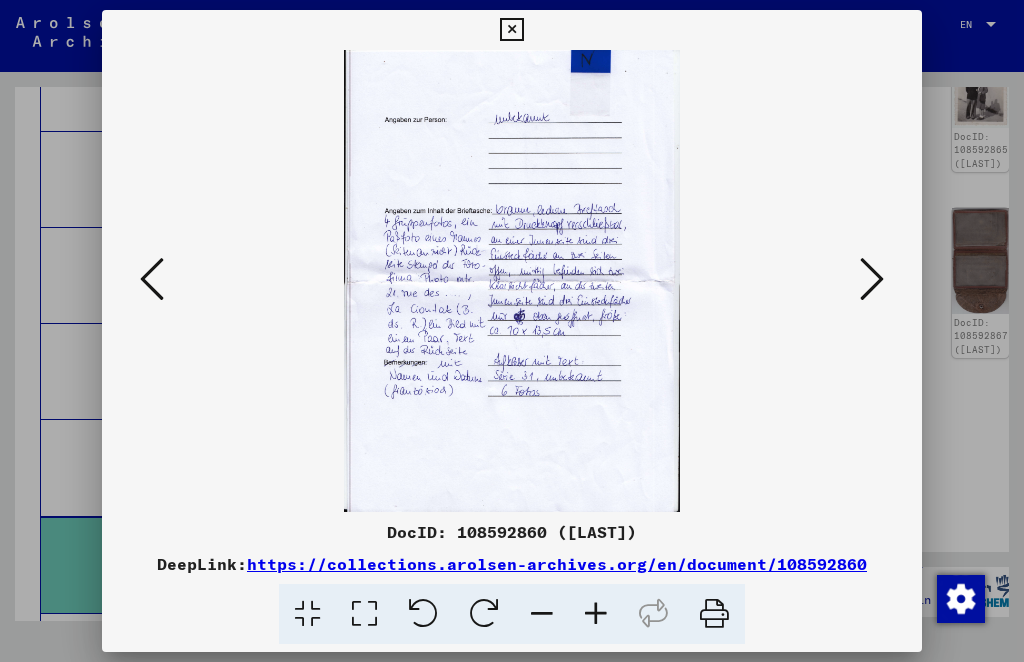 click at bounding box center [872, 280] 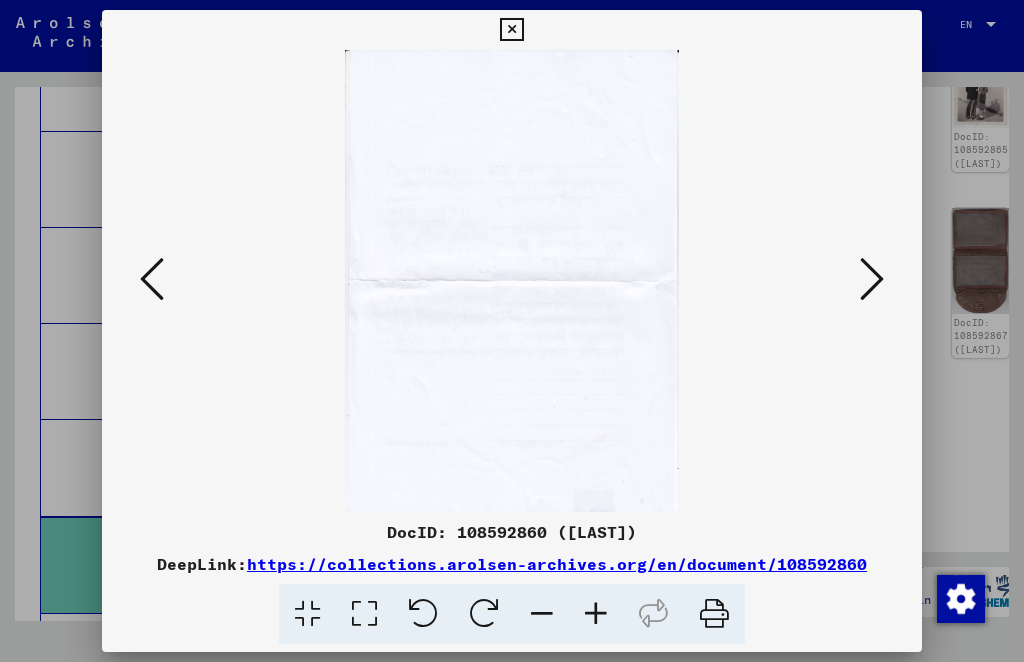click at bounding box center (872, 279) 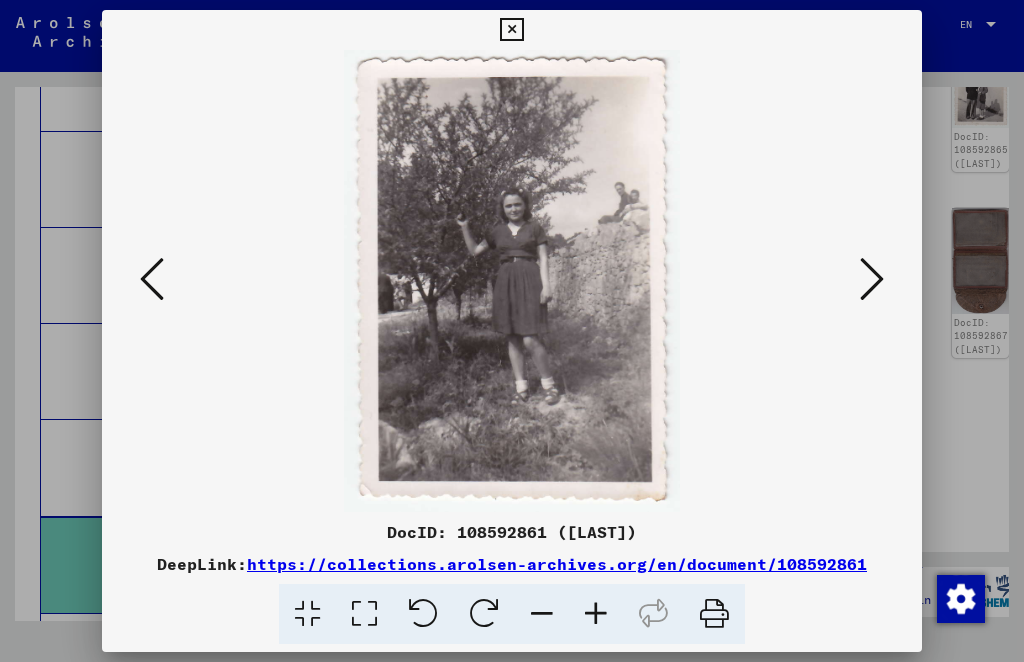 click at bounding box center (872, 279) 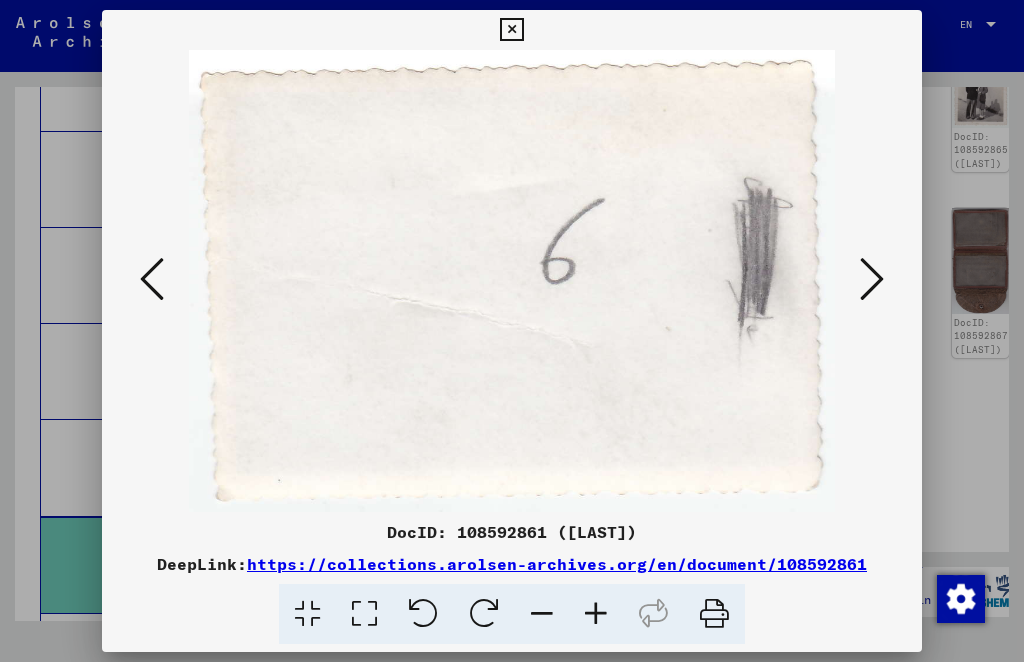 click at bounding box center [872, 279] 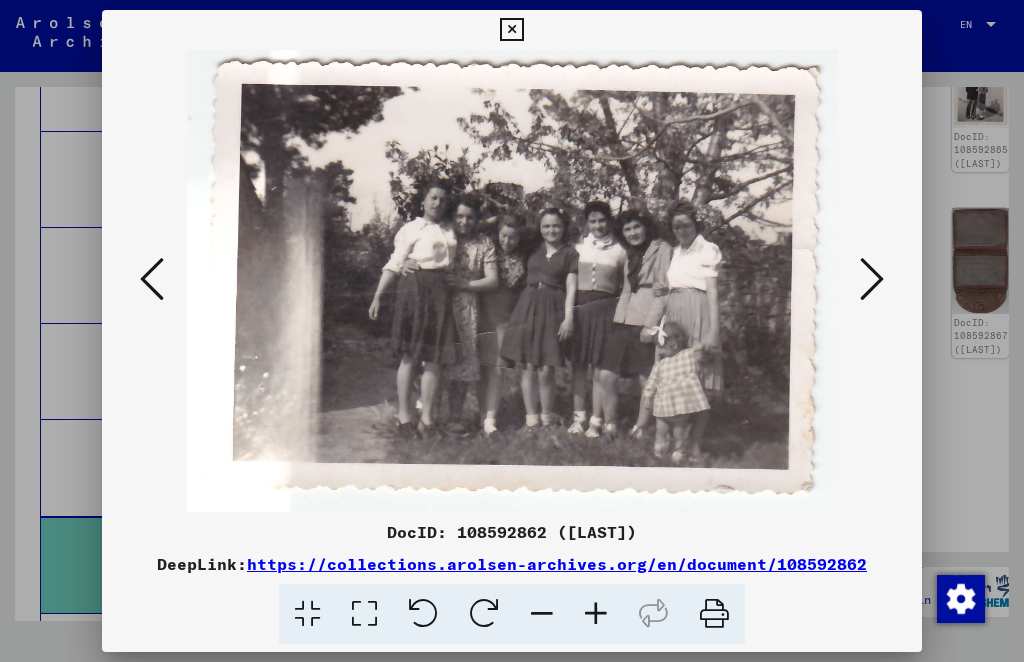 click at bounding box center [872, 279] 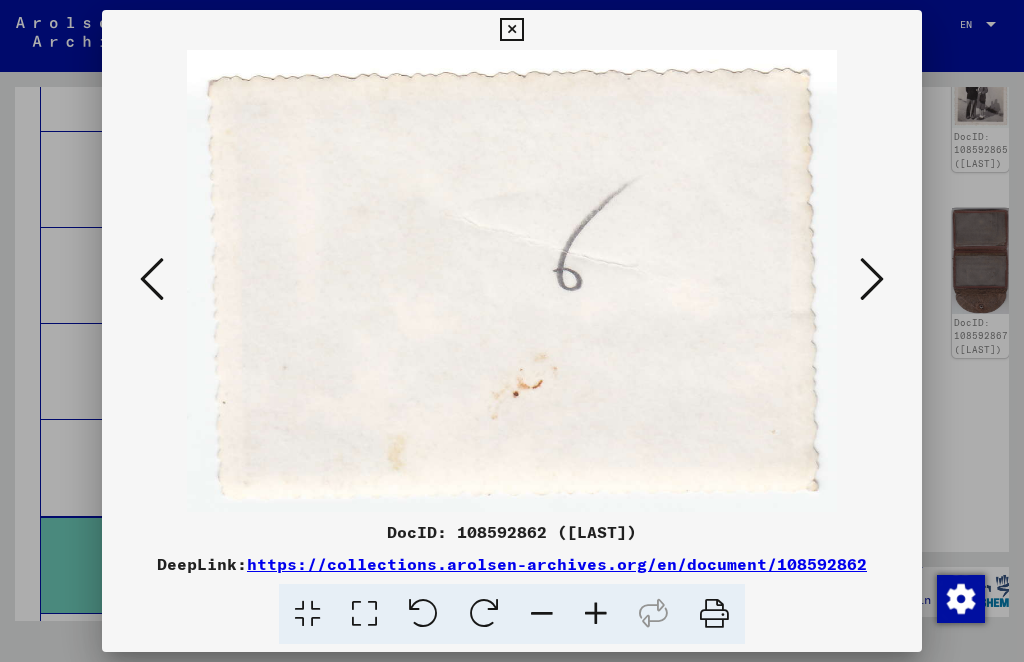 click at bounding box center (872, 279) 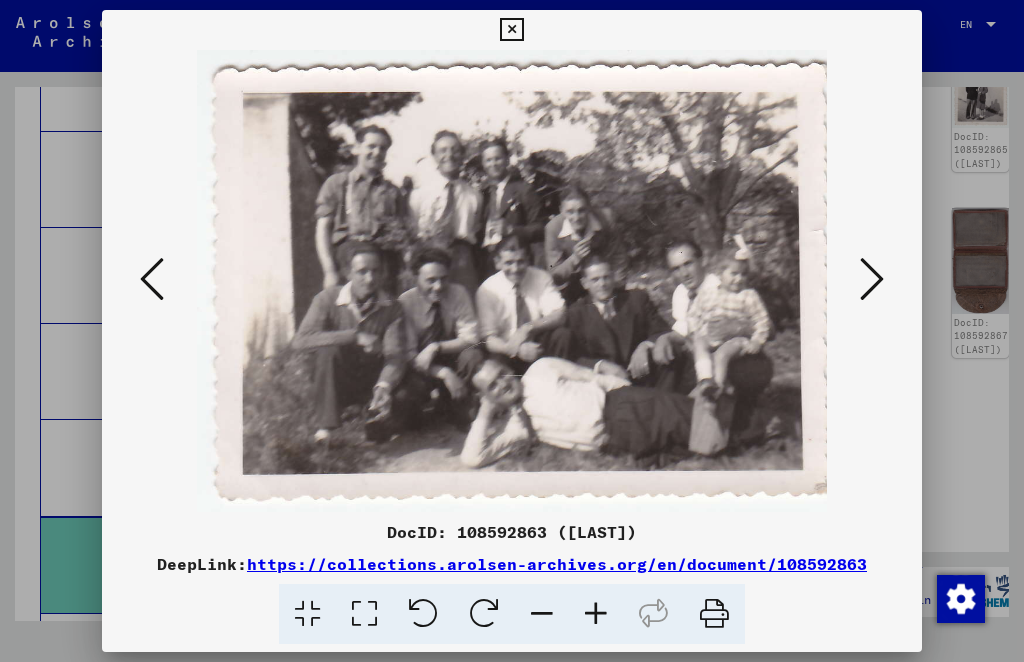 click at bounding box center [872, 279] 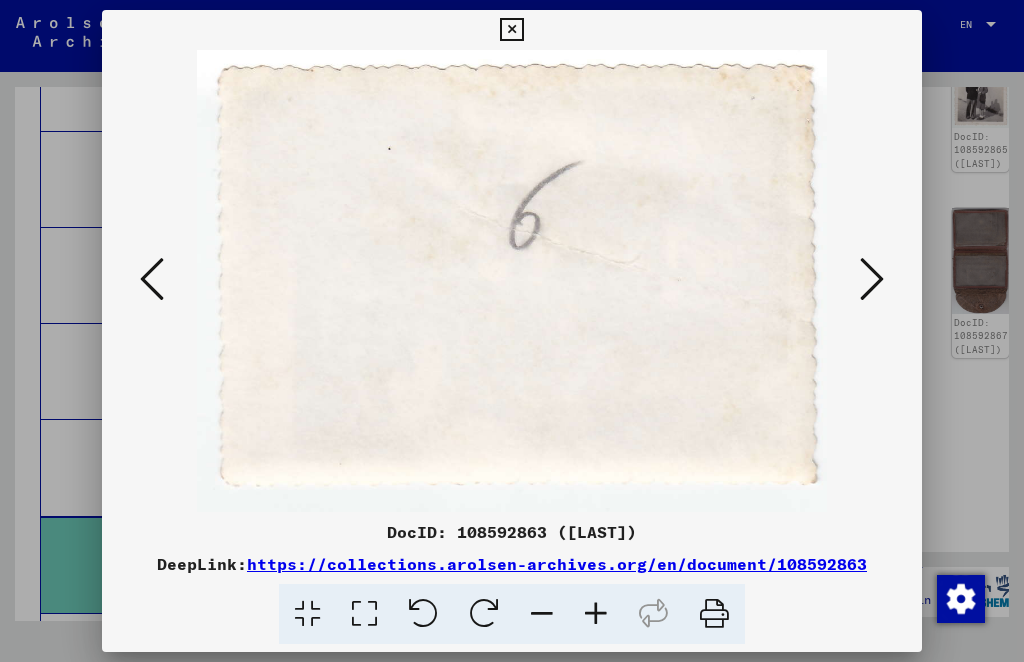 click at bounding box center (872, 279) 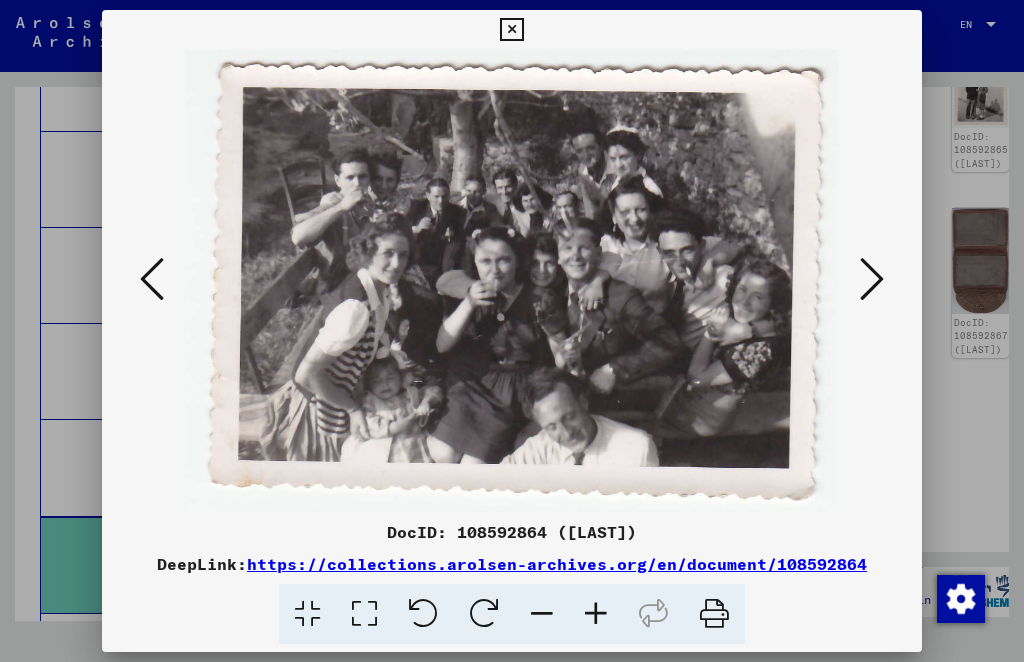 click at bounding box center [872, 279] 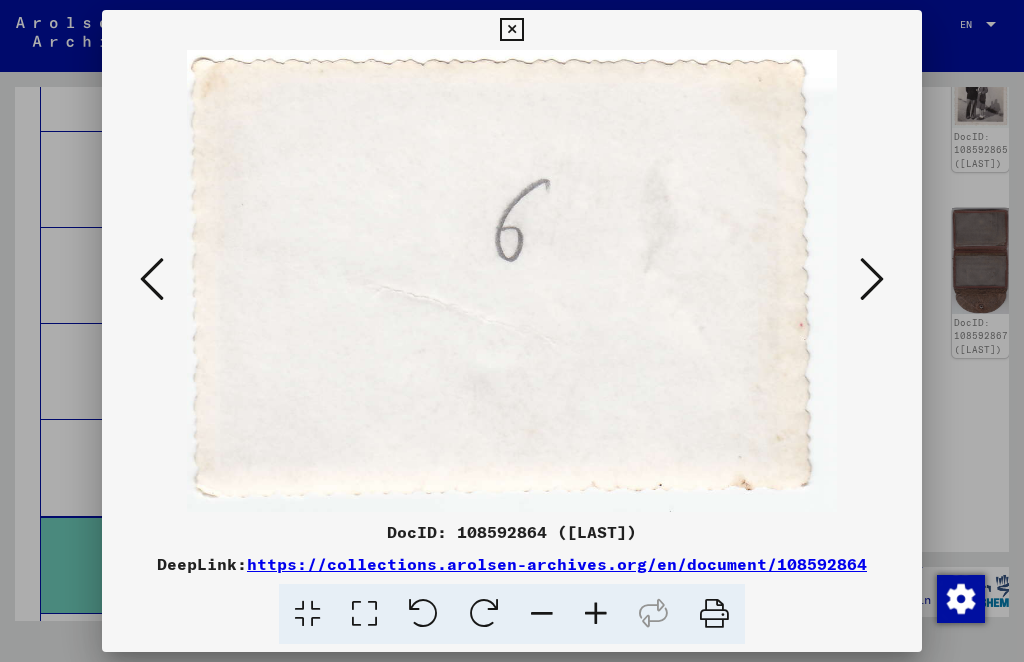 click at bounding box center (872, 280) 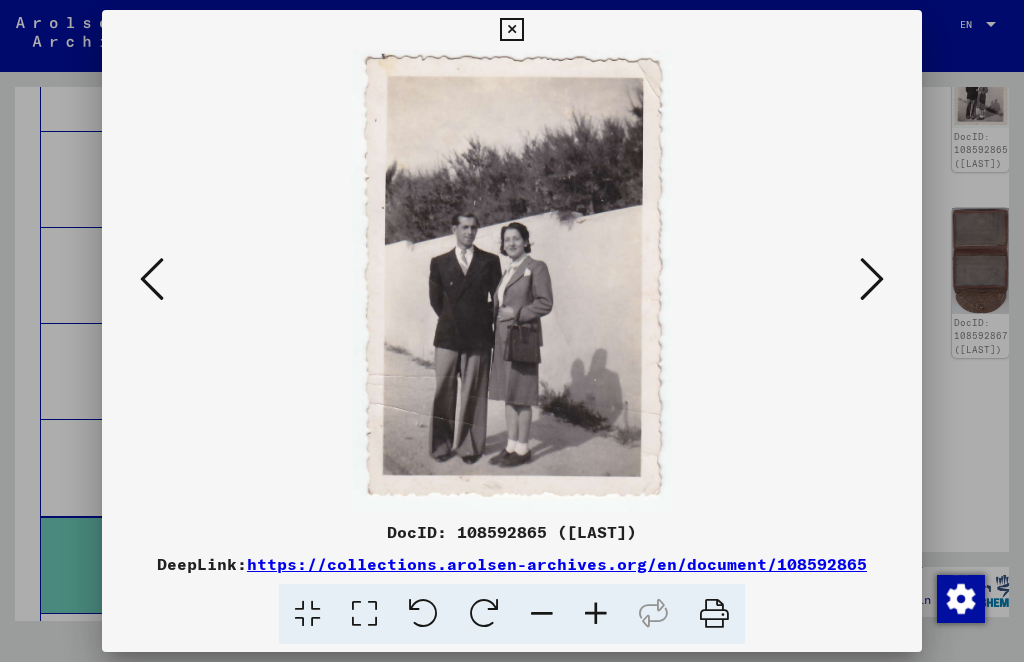 click at bounding box center [872, 280] 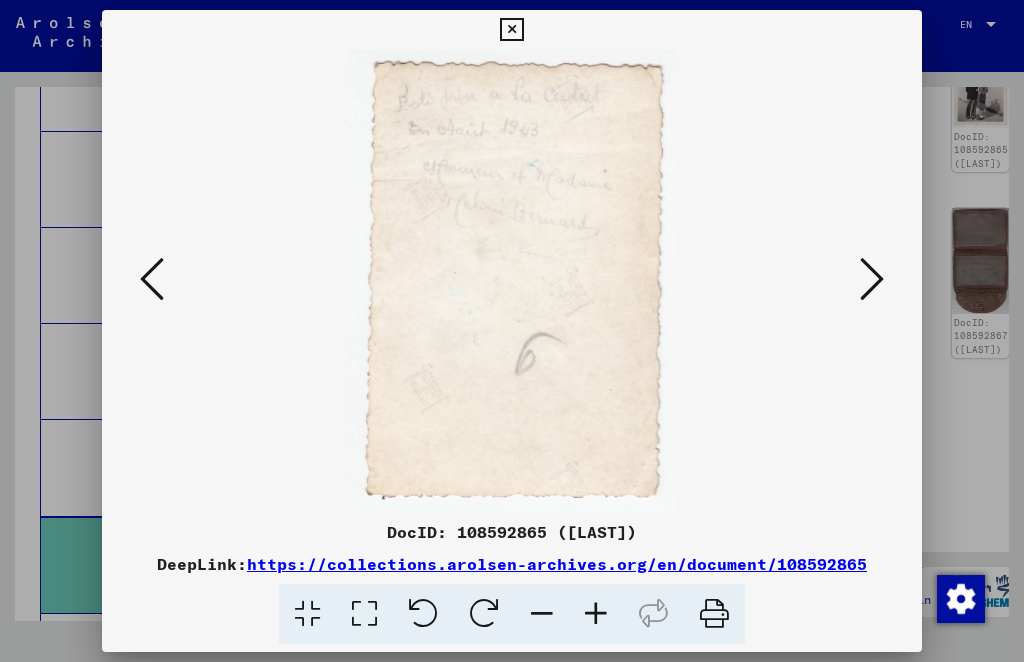 click at bounding box center [872, 280] 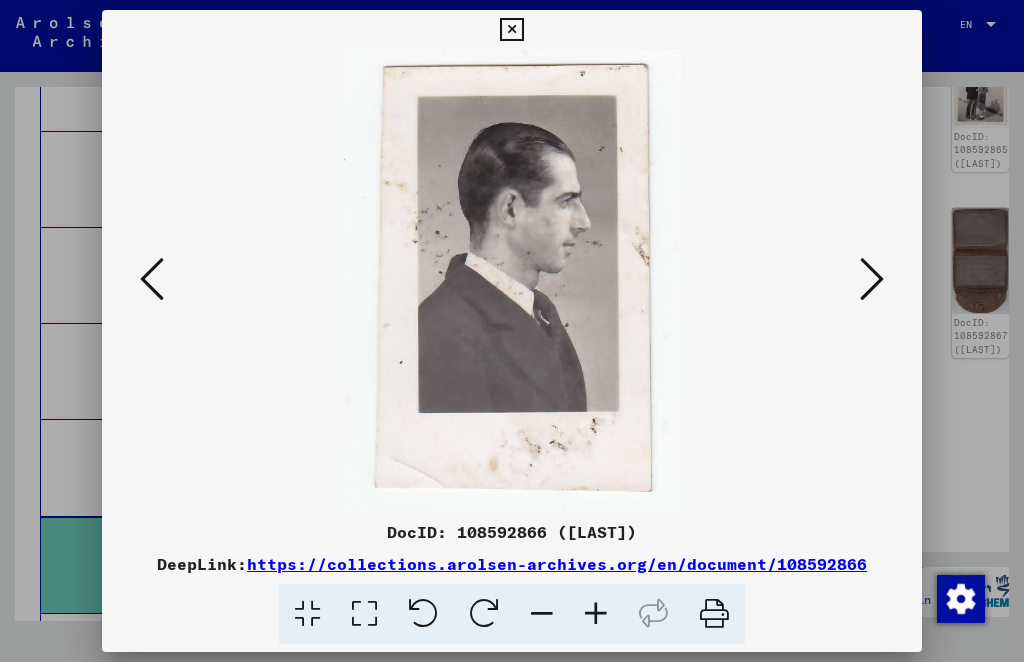 click at bounding box center (872, 279) 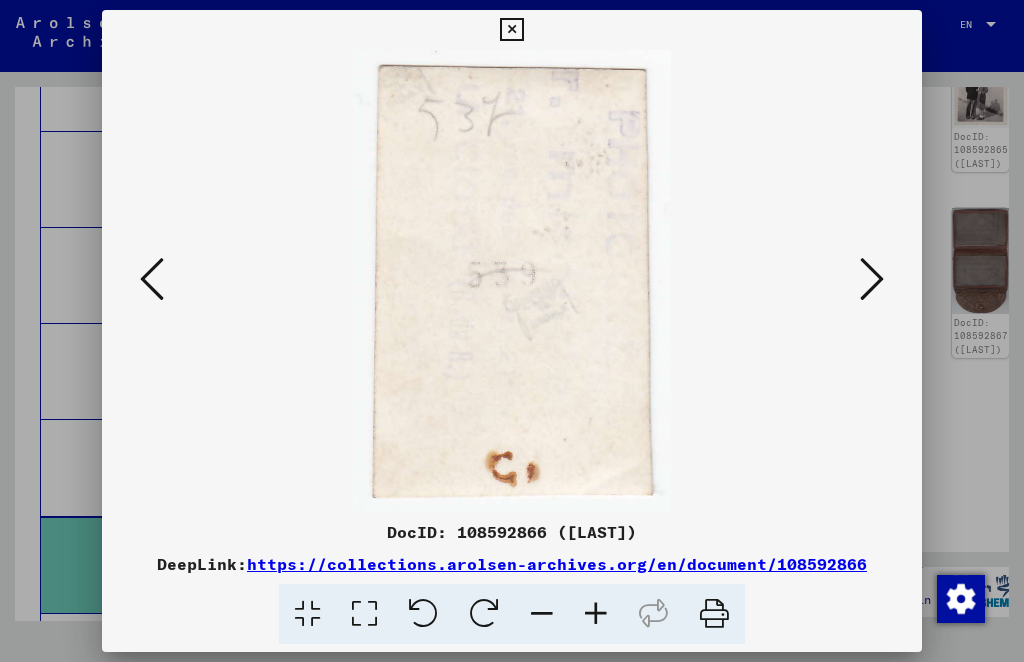 click at bounding box center (872, 279) 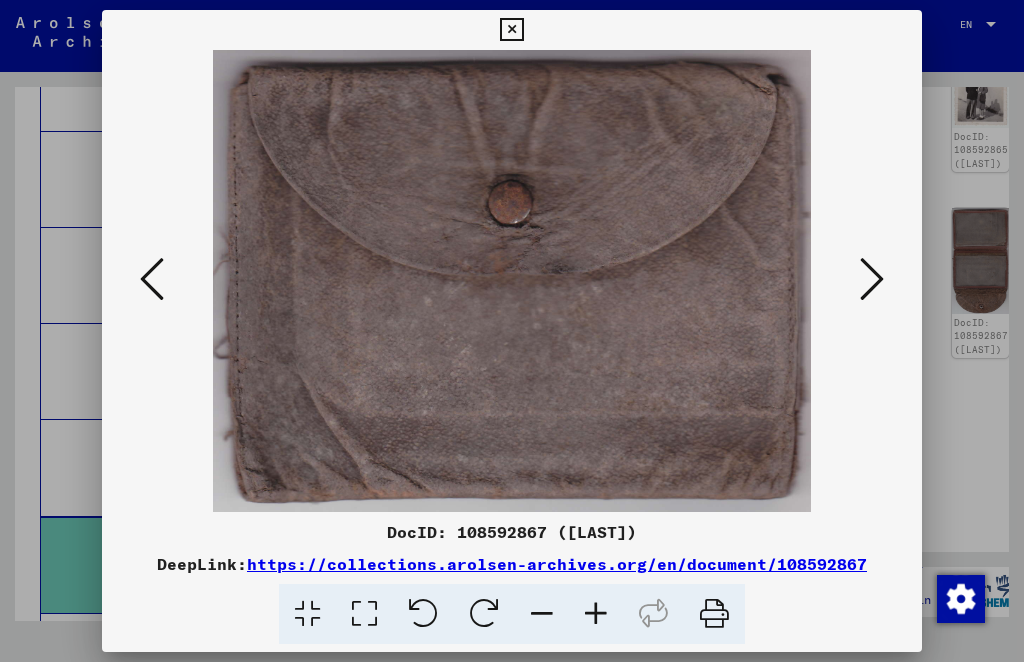 click at bounding box center [872, 279] 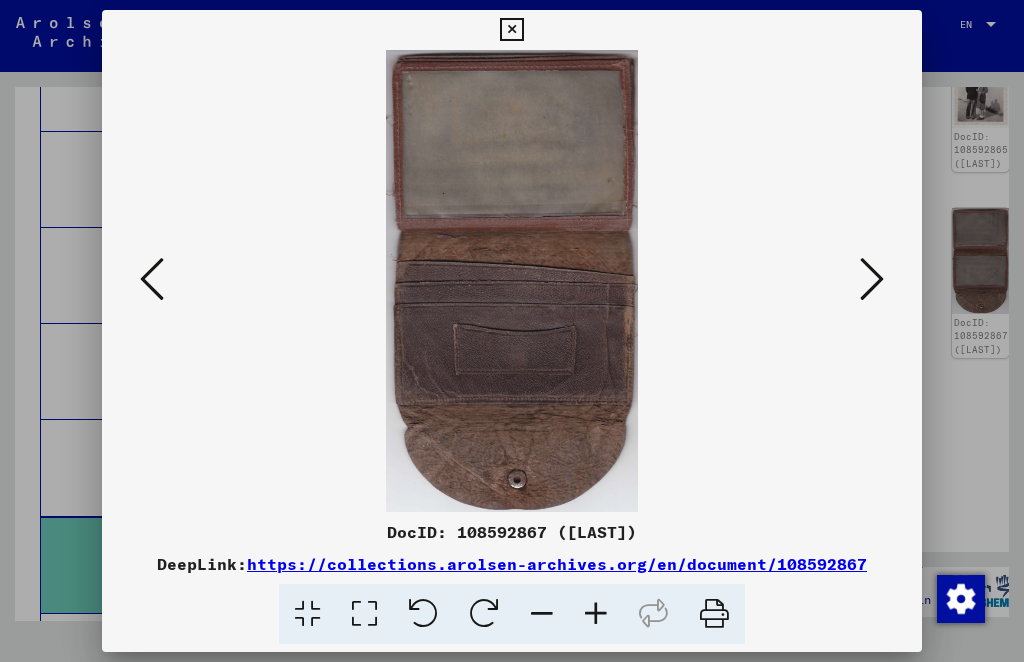 click at bounding box center (872, 279) 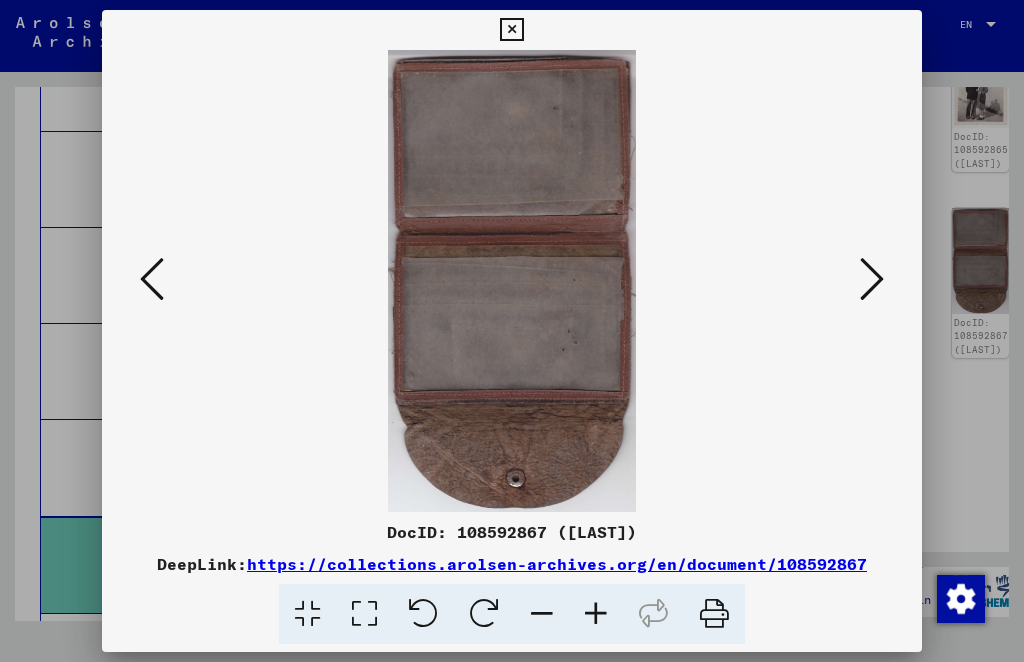 click at bounding box center (872, 279) 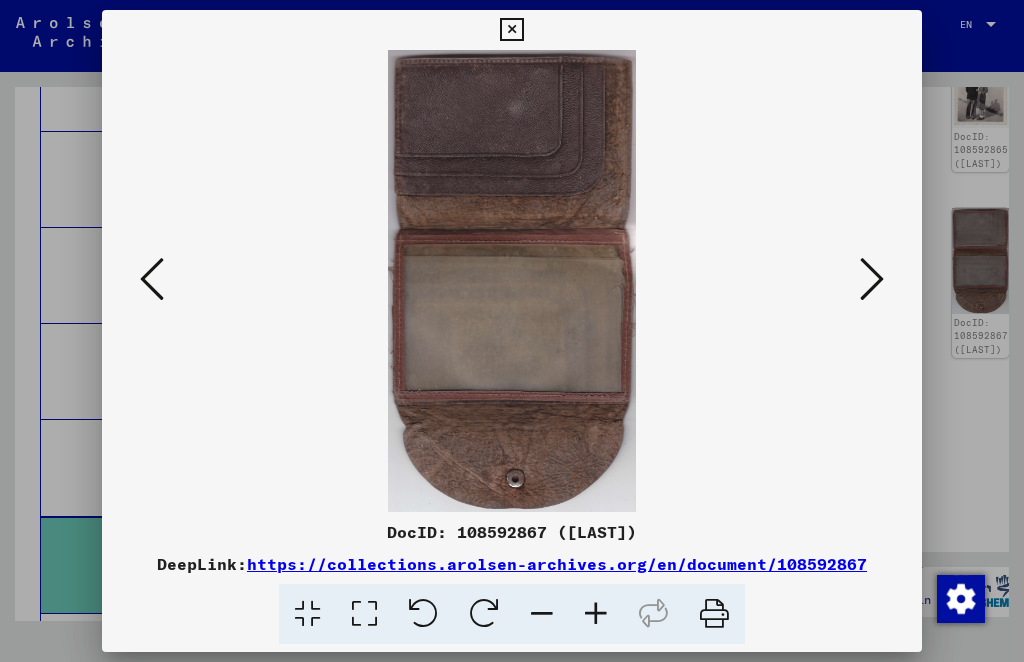 click at bounding box center (872, 279) 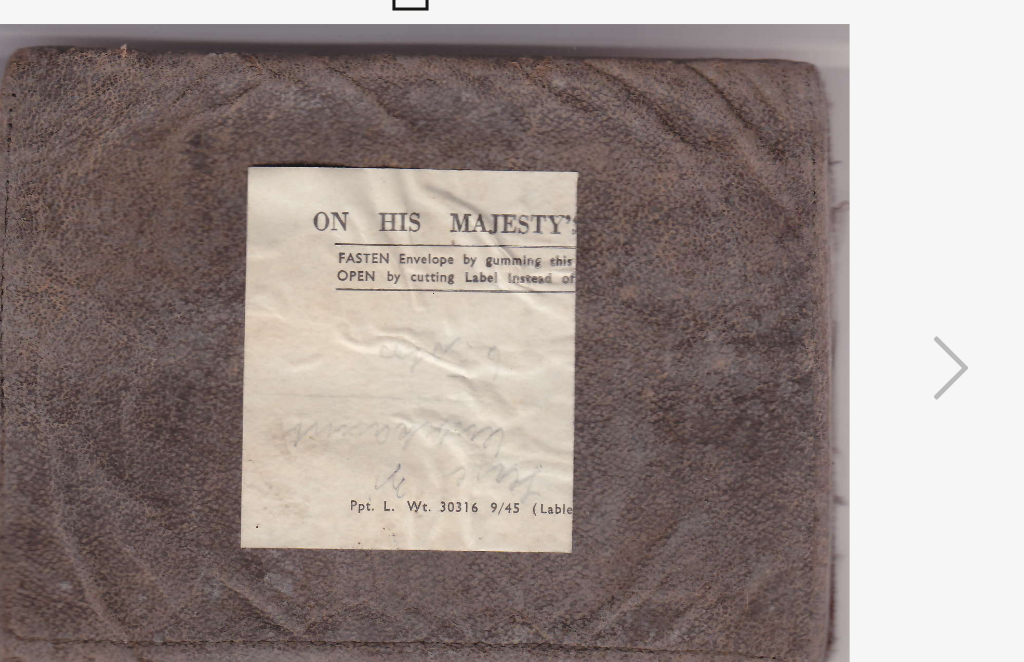 click at bounding box center [872, 279] 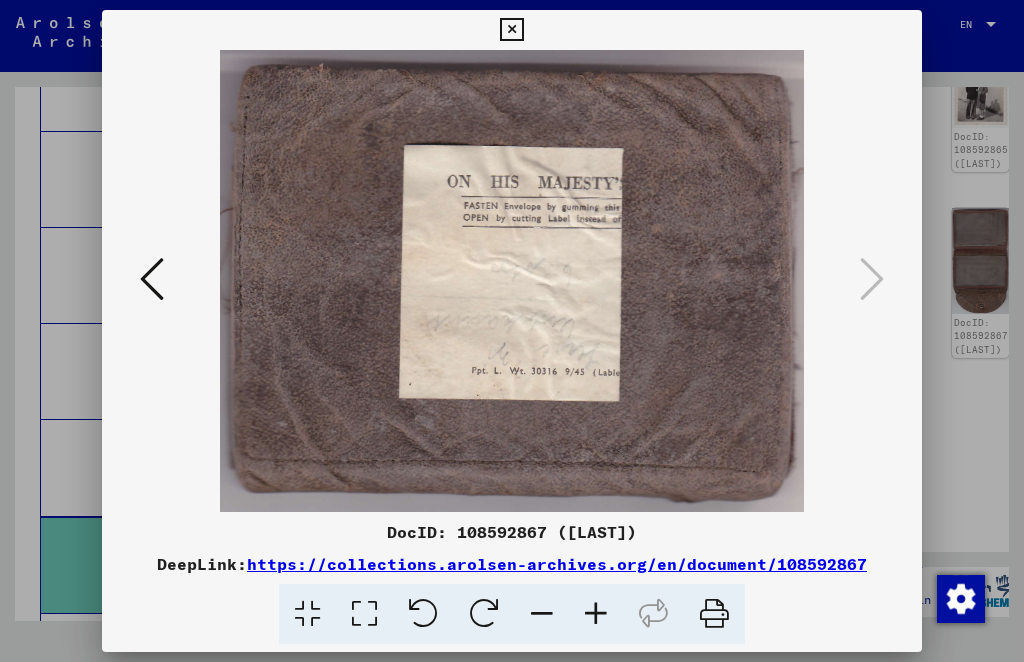 click at bounding box center (872, 279) 